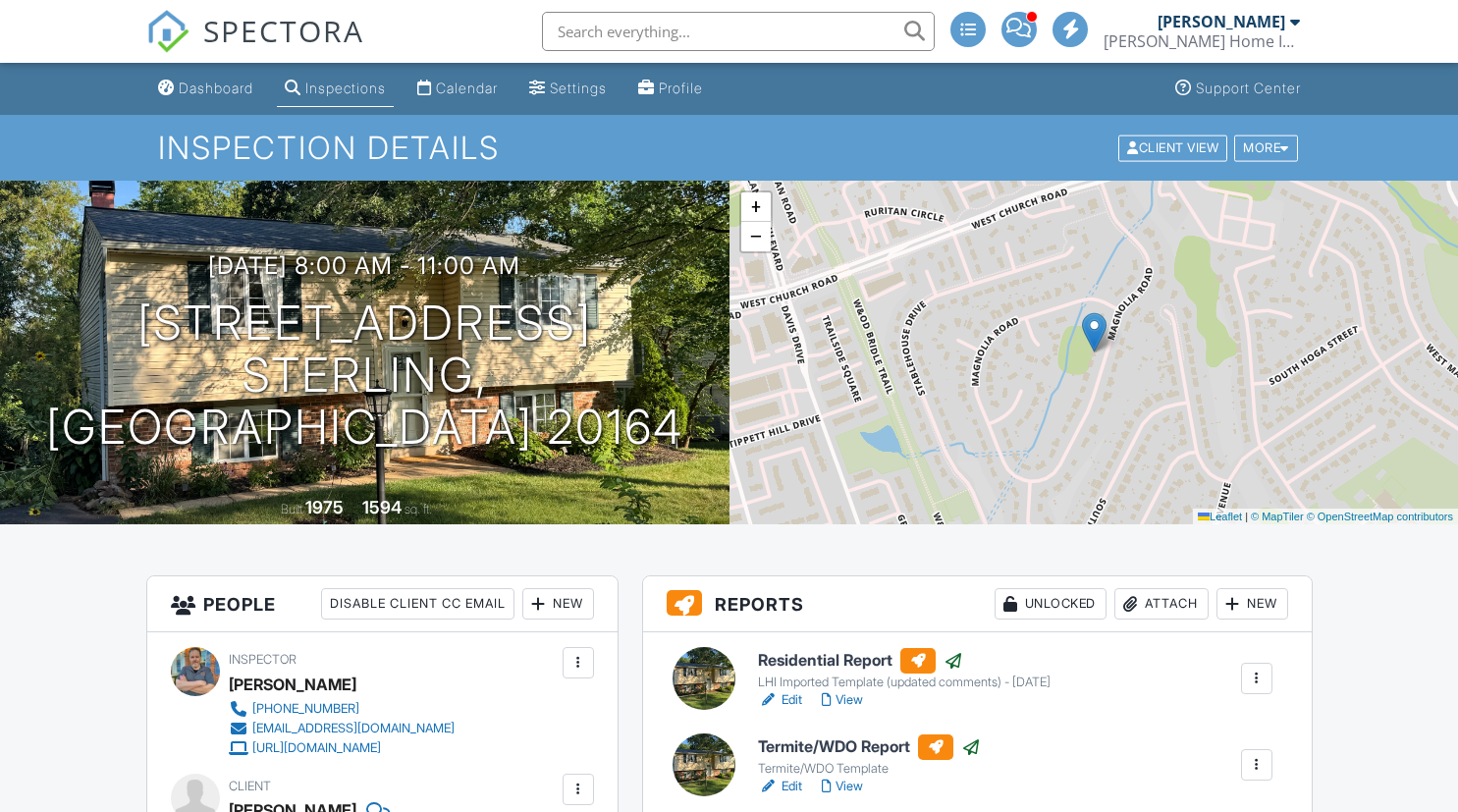 scroll, scrollTop: 0, scrollLeft: 0, axis: both 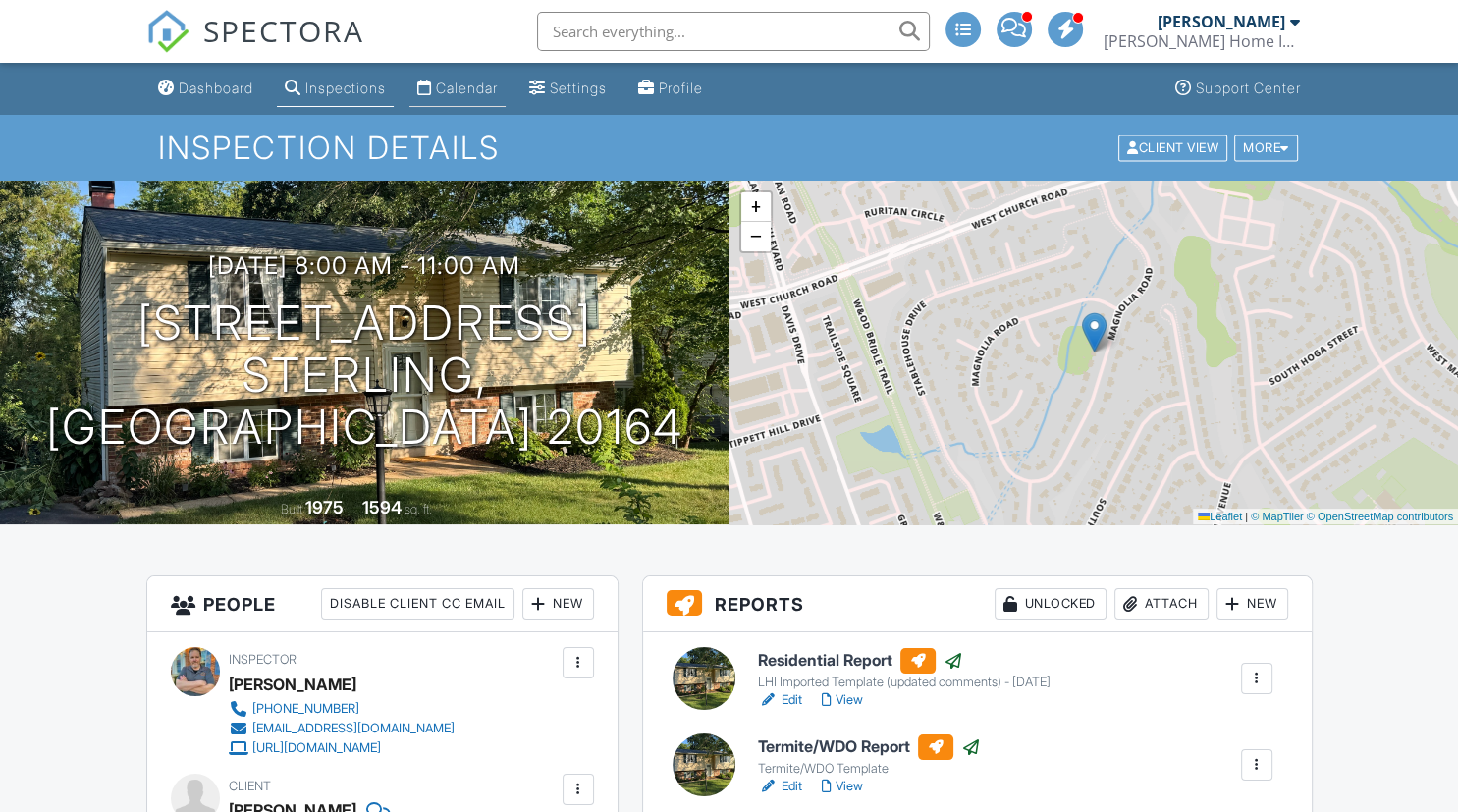 click on "Calendar" at bounding box center [466, 87] 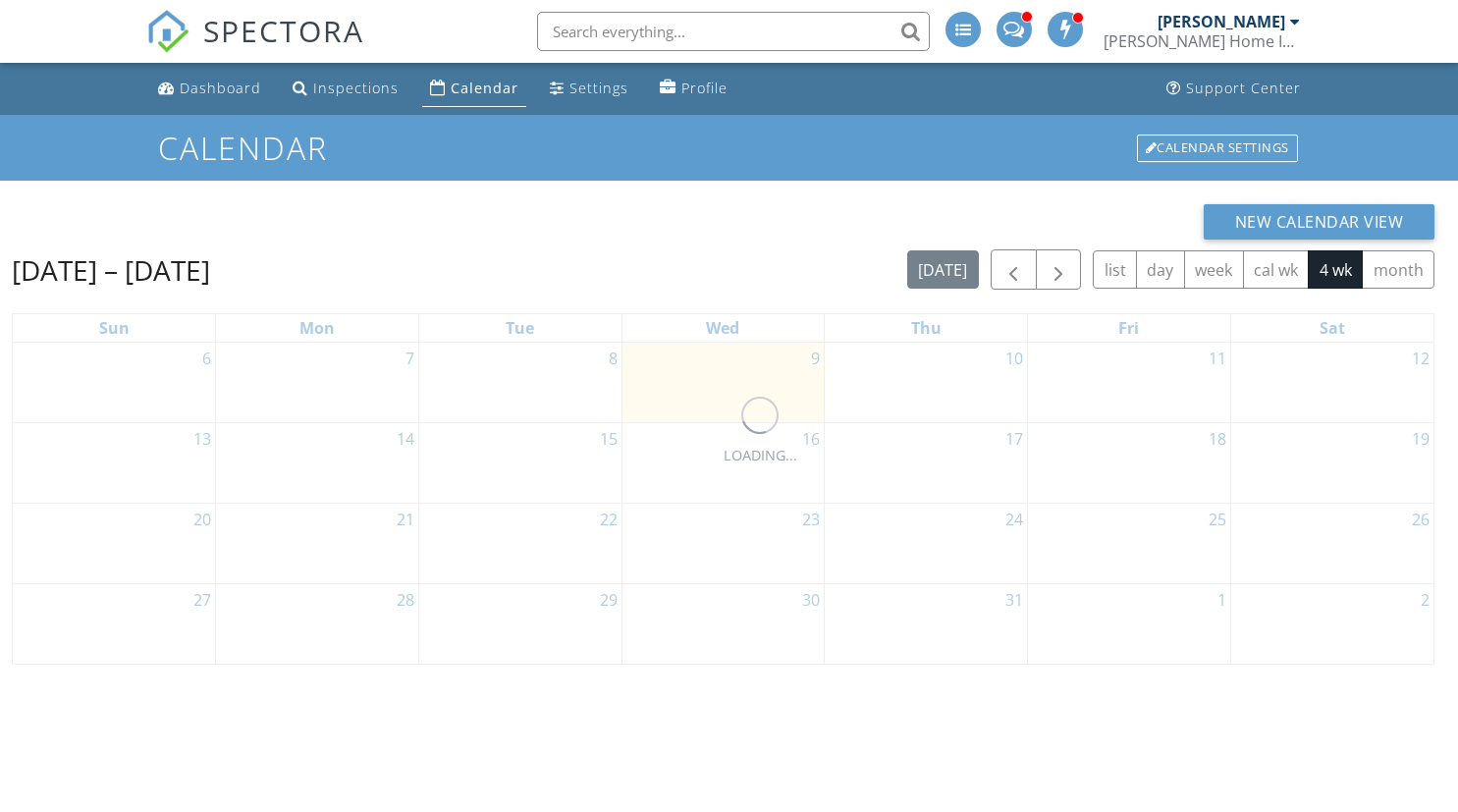 scroll, scrollTop: 0, scrollLeft: 0, axis: both 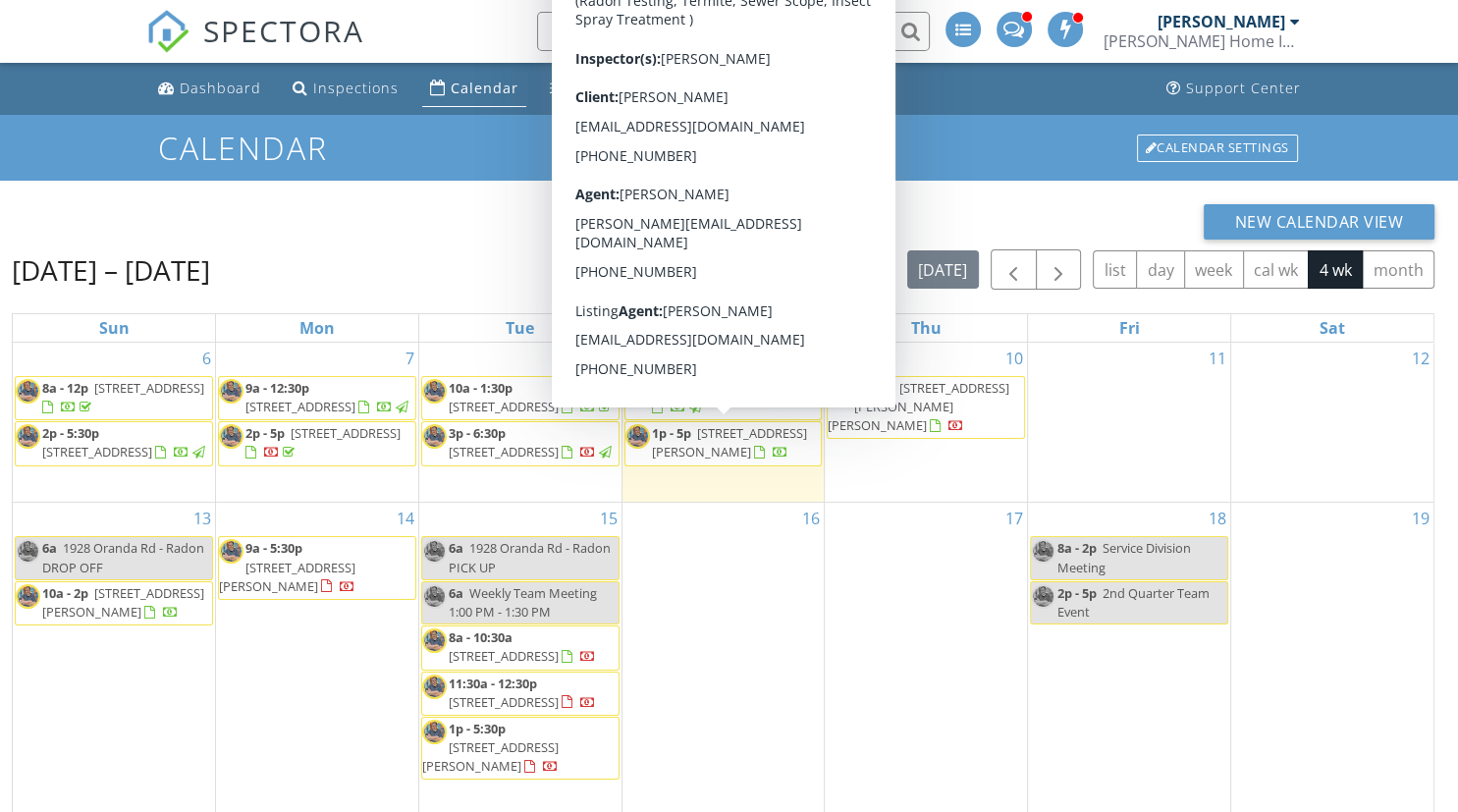 click on "125 Oak View Dr SE, Leesburg 20175" at bounding box center (729, 442) 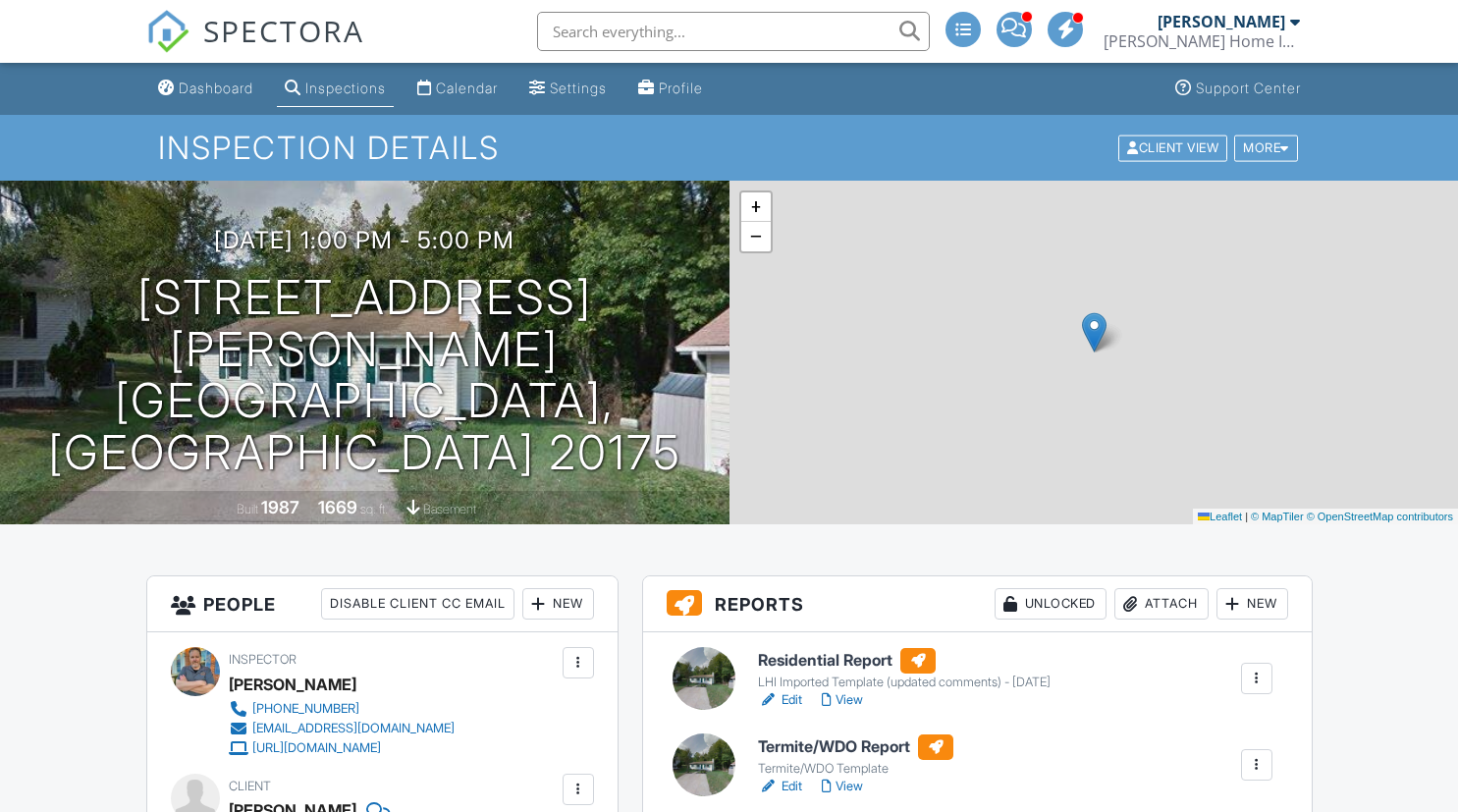 scroll, scrollTop: 0, scrollLeft: 0, axis: both 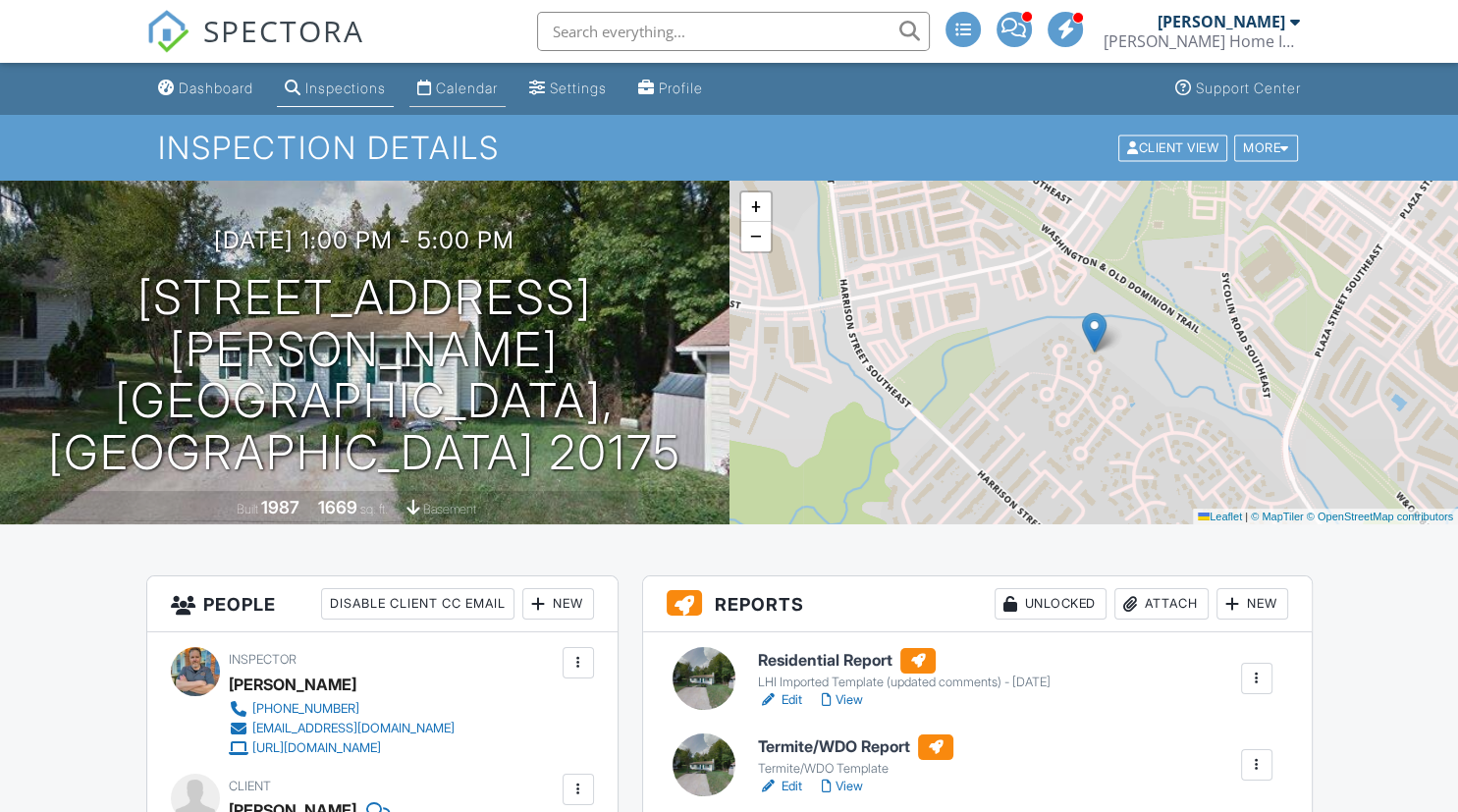 click on "Calendar" at bounding box center [458, 88] 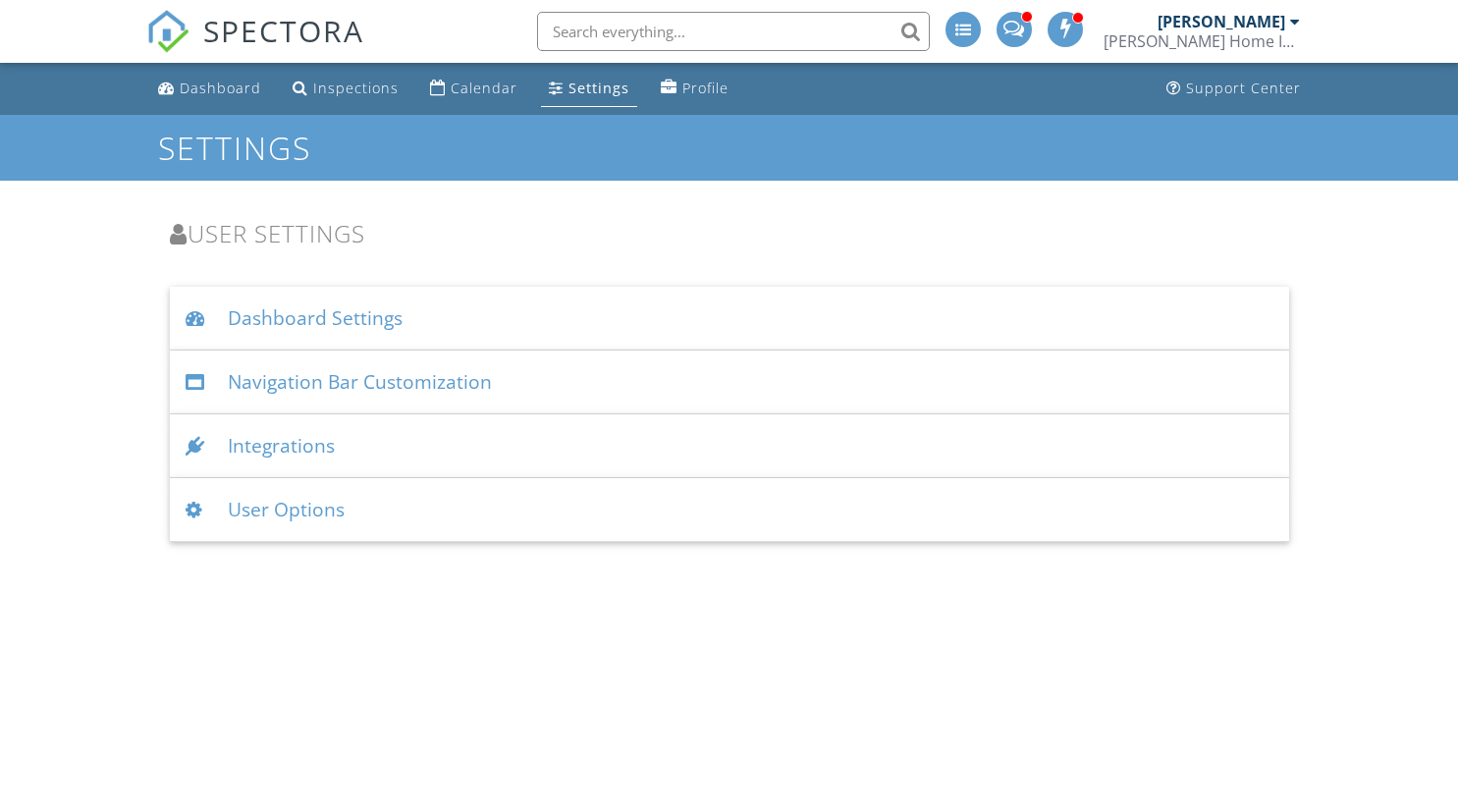 scroll, scrollTop: 0, scrollLeft: 0, axis: both 